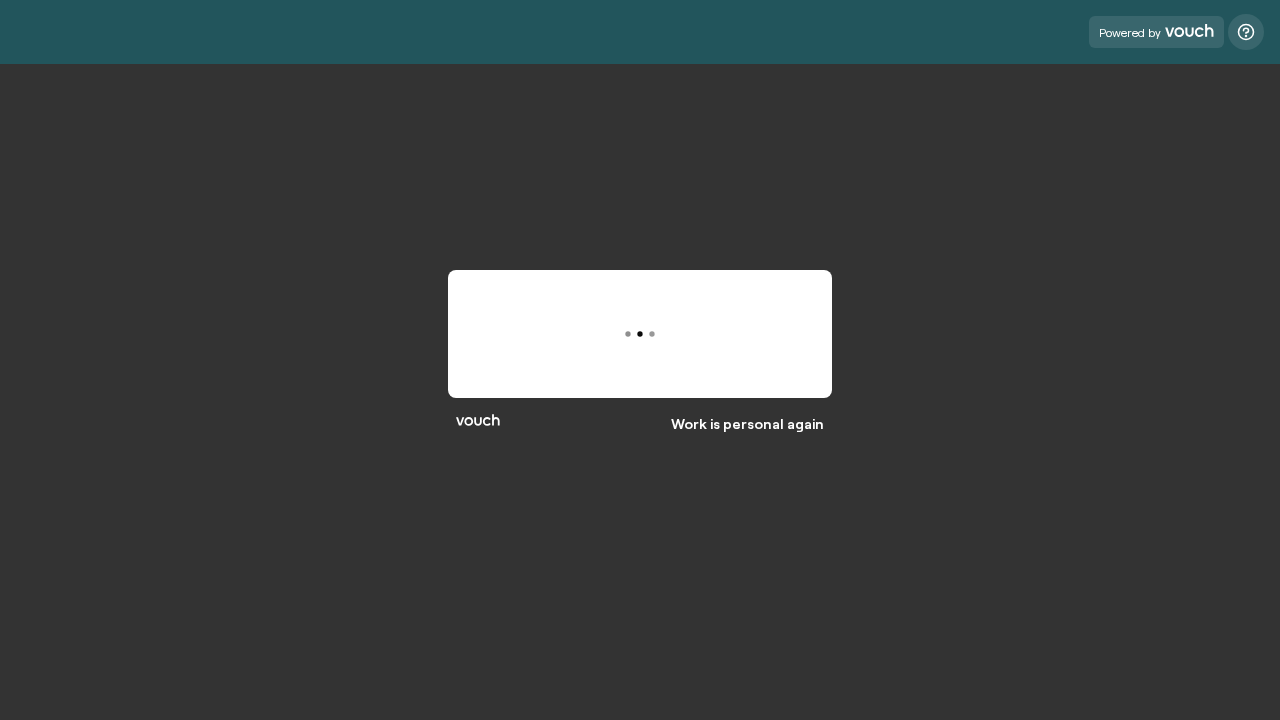 scroll, scrollTop: 0, scrollLeft: 0, axis: both 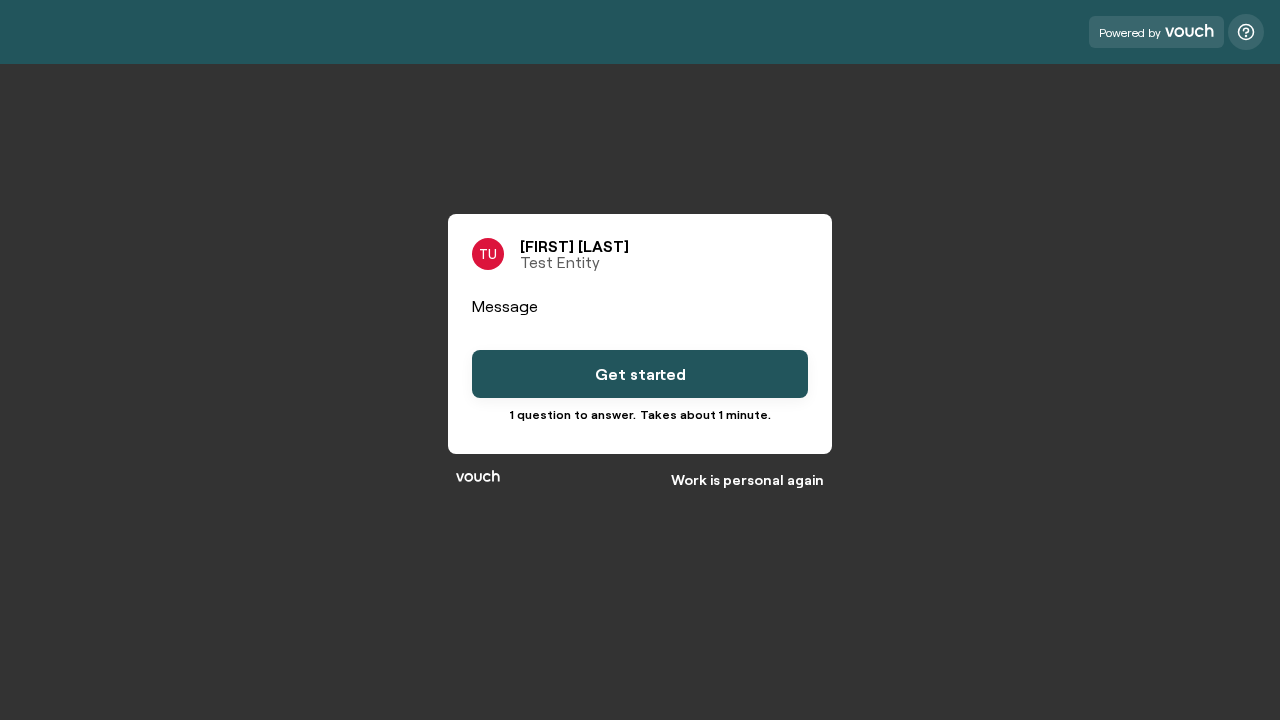 click on "Get started" at bounding box center [640, 374] 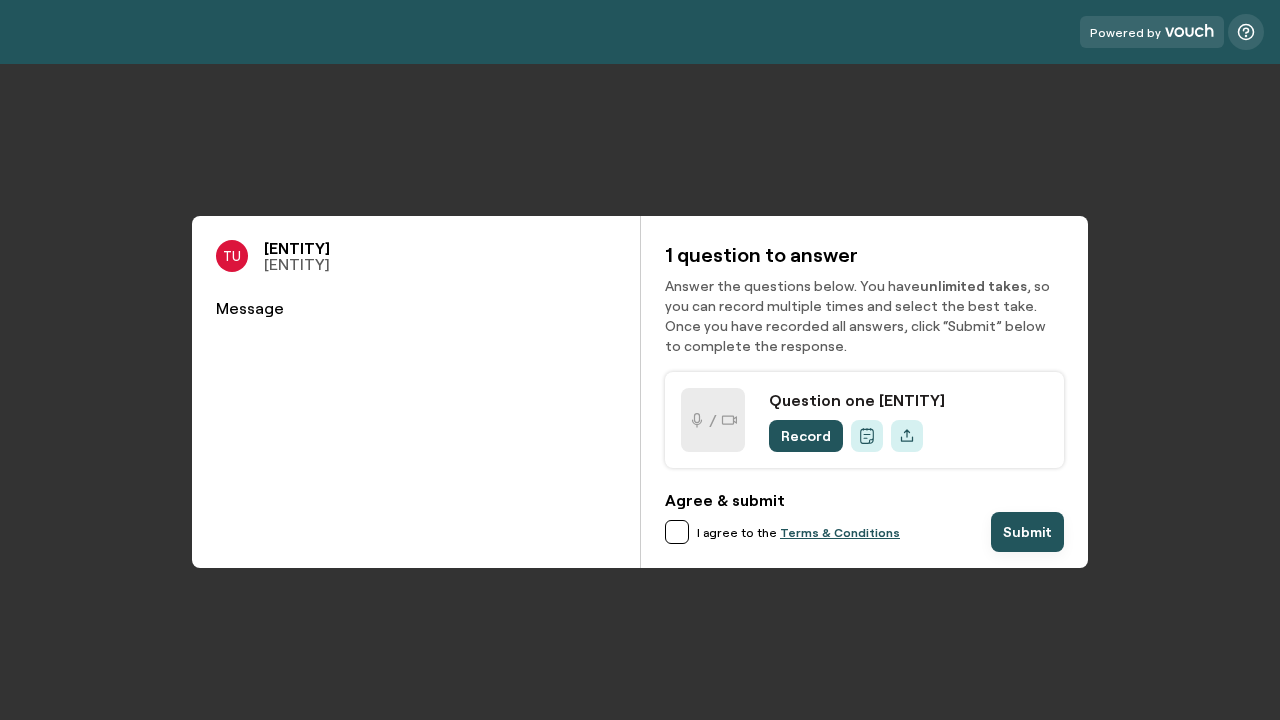 scroll, scrollTop: 0, scrollLeft: 0, axis: both 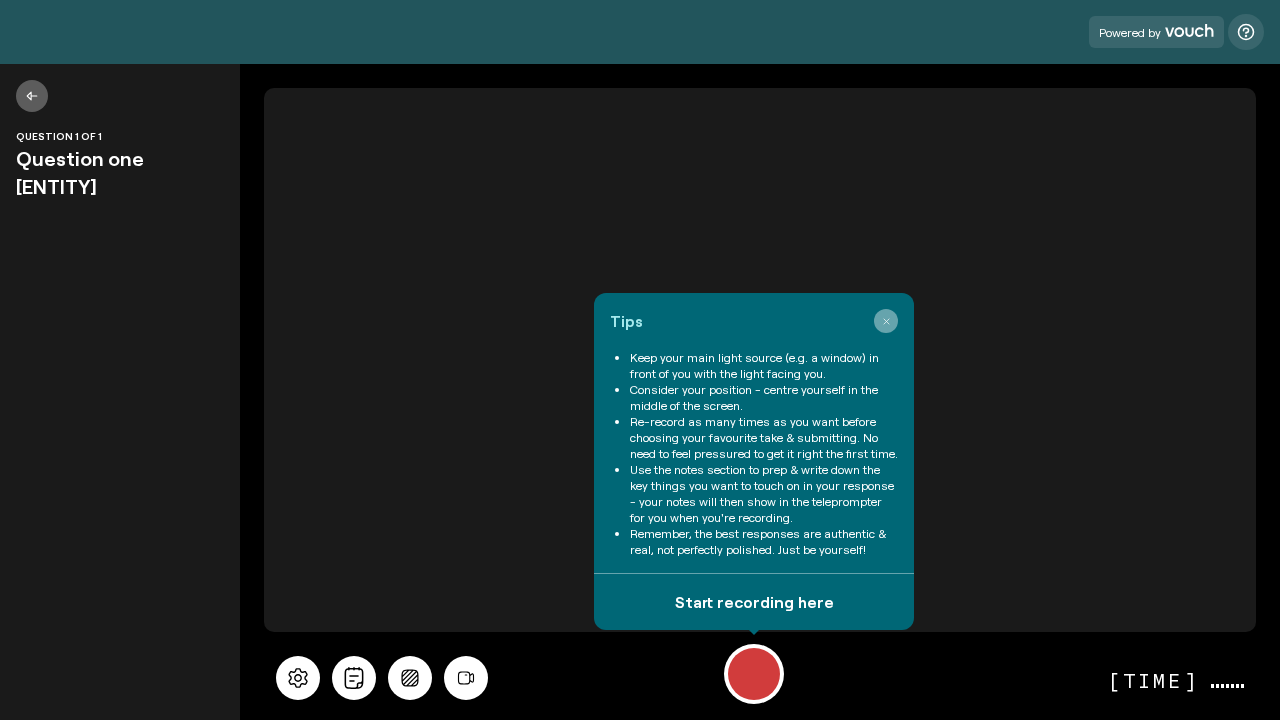click 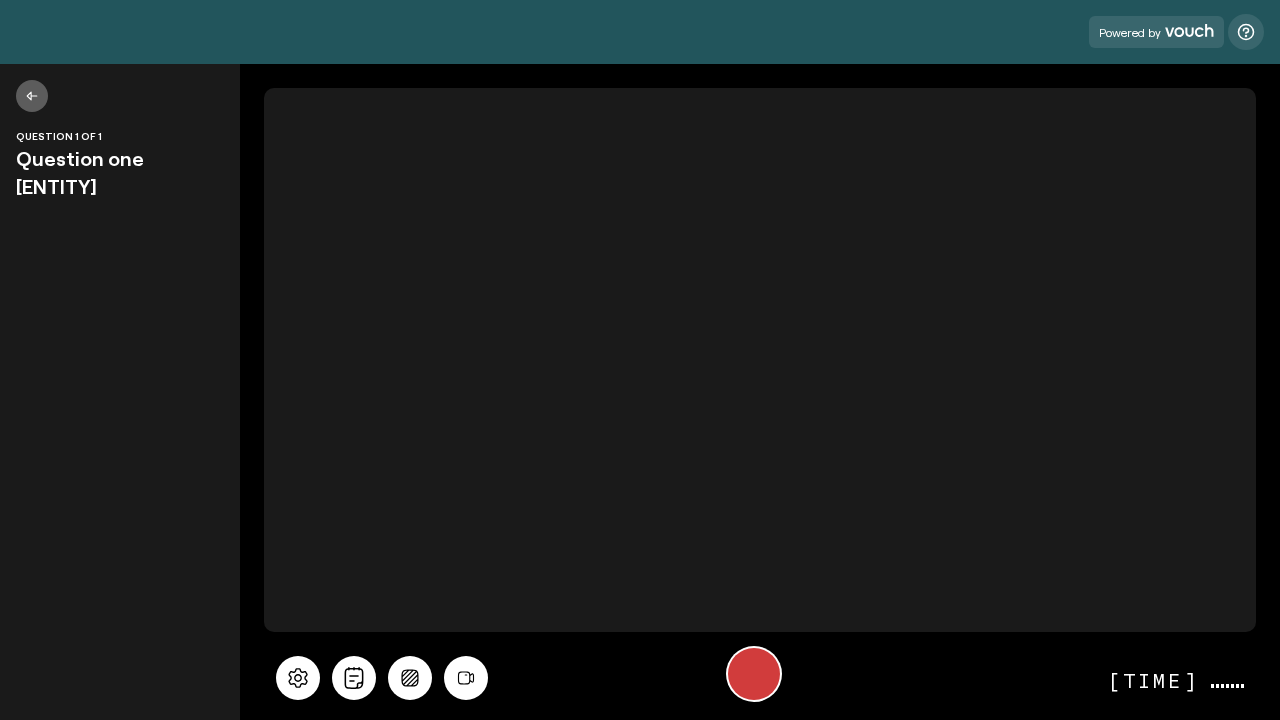 click at bounding box center (754, 674) 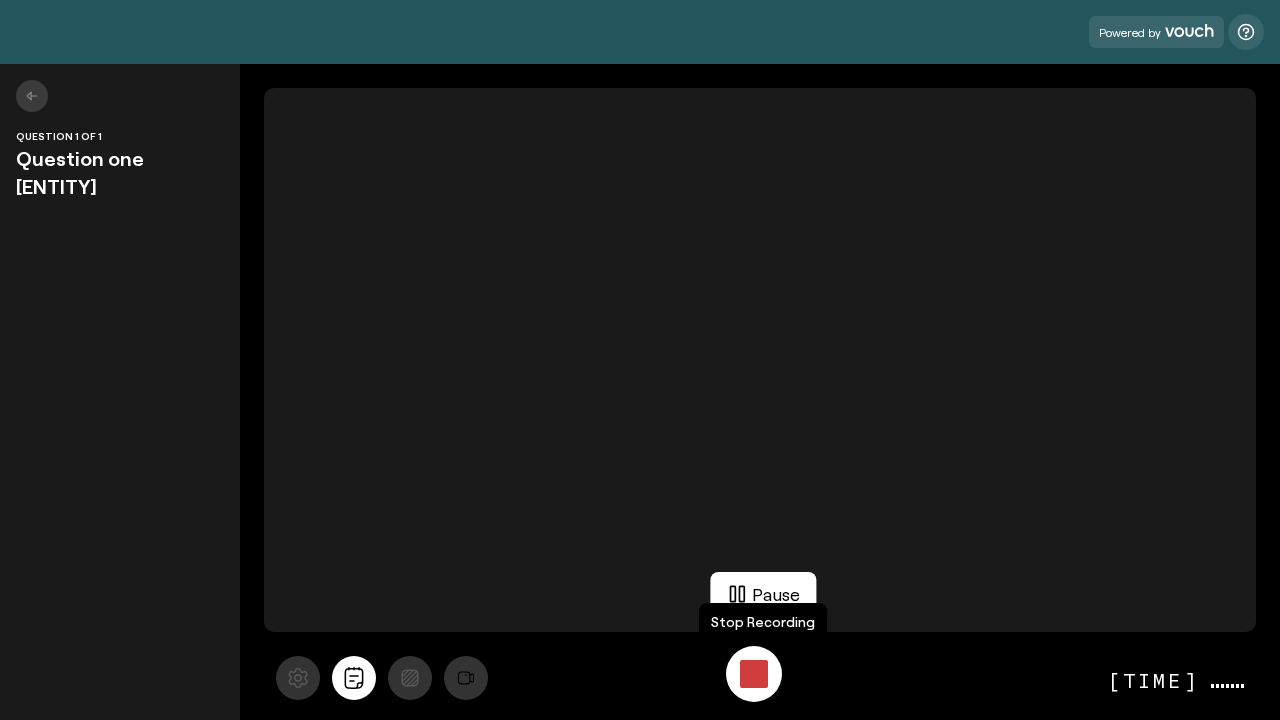 click at bounding box center [754, 674] 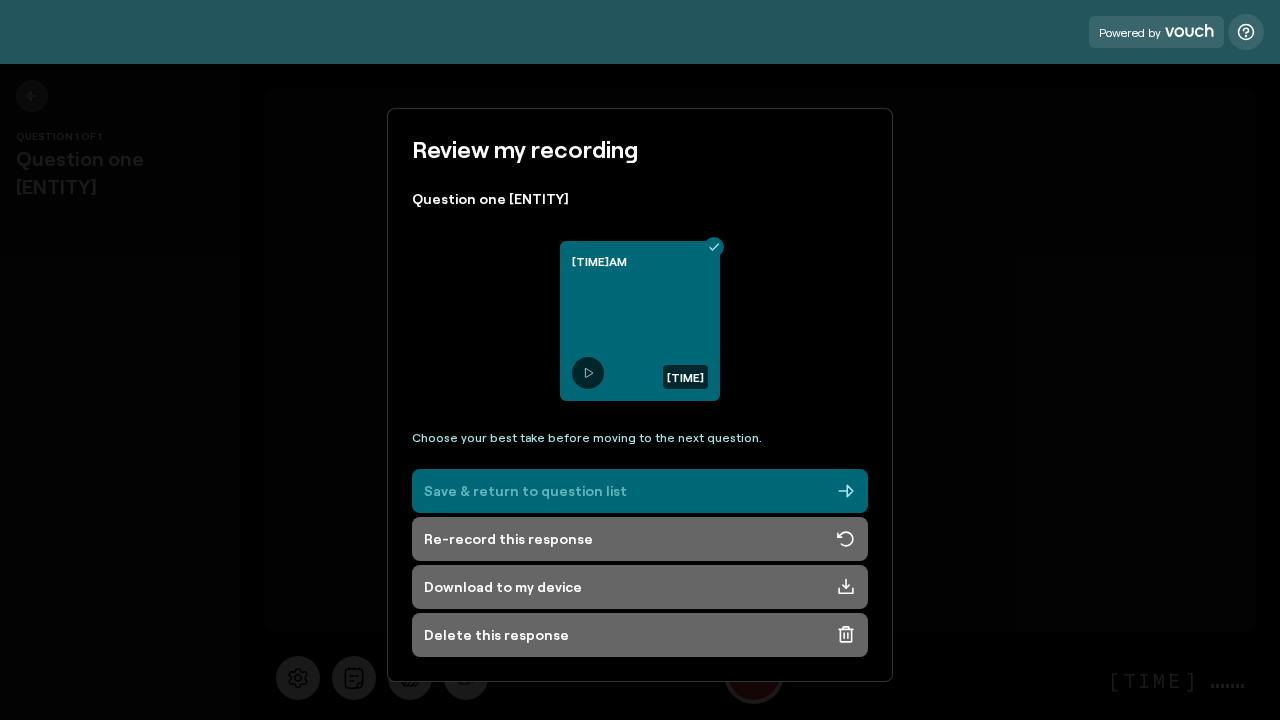 click on "Save & return to question list" at bounding box center [640, 491] 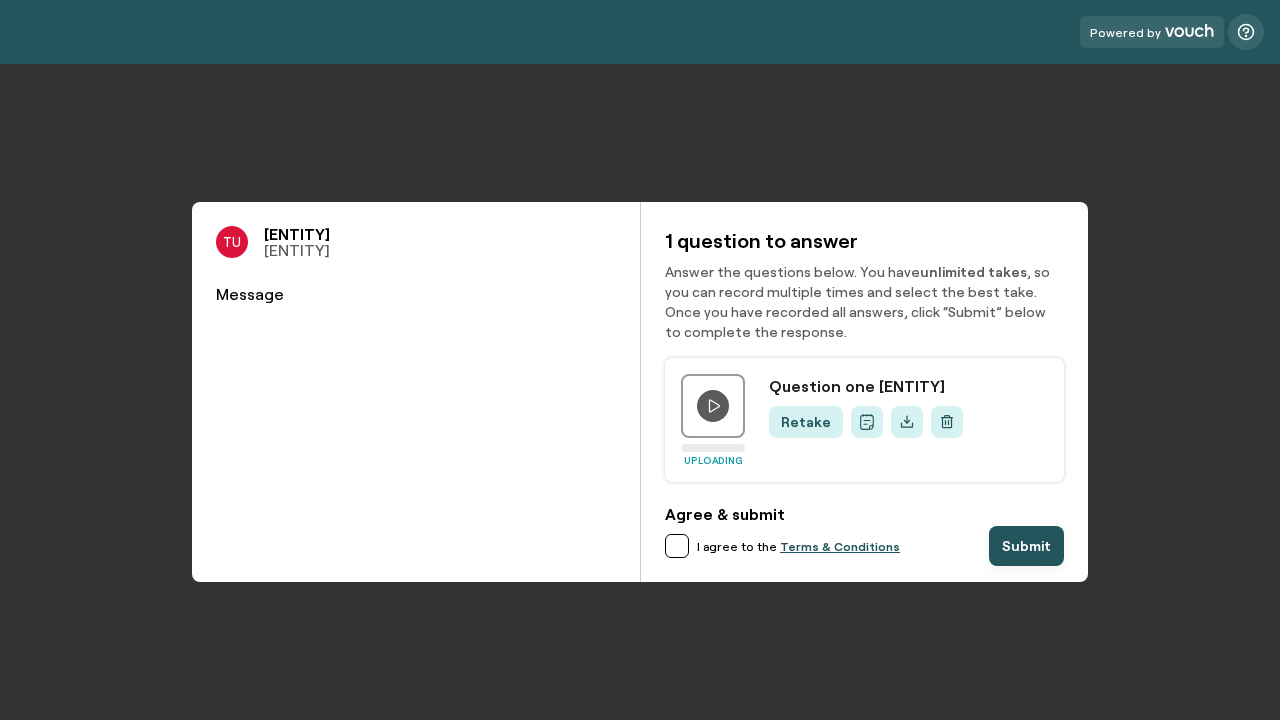 click at bounding box center (677, 546) 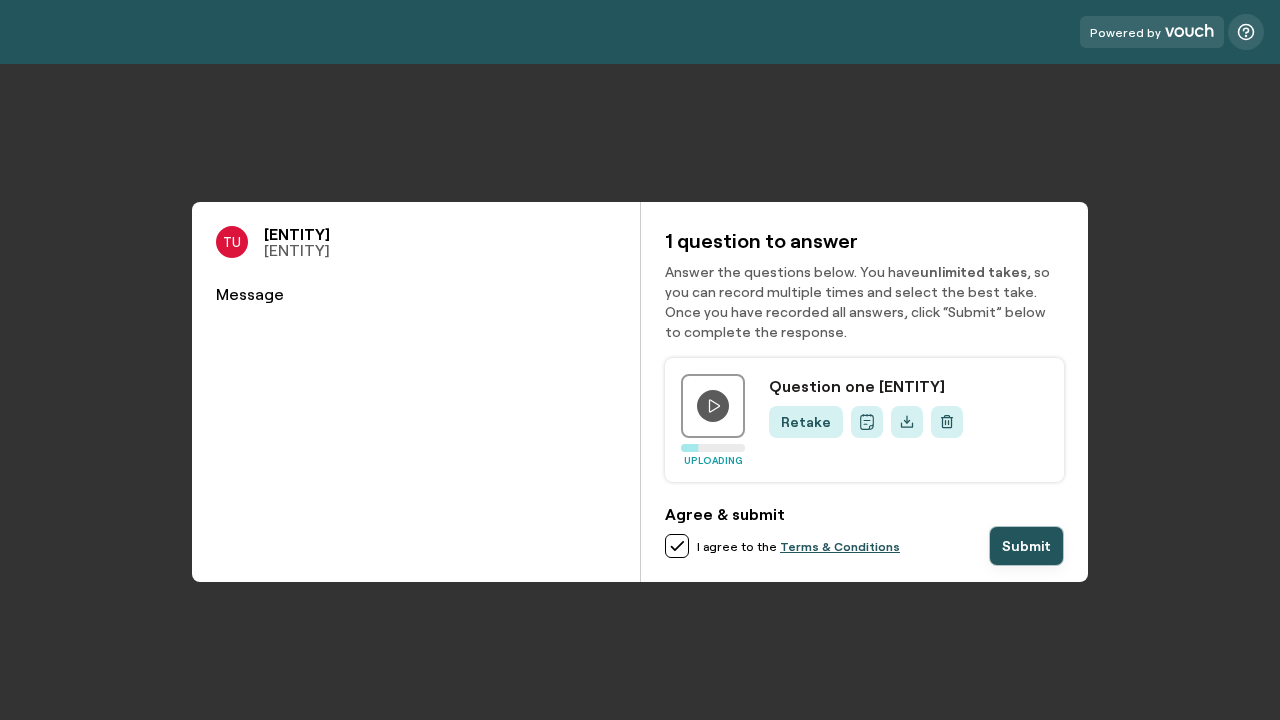 click on "Submit" at bounding box center (1026, 546) 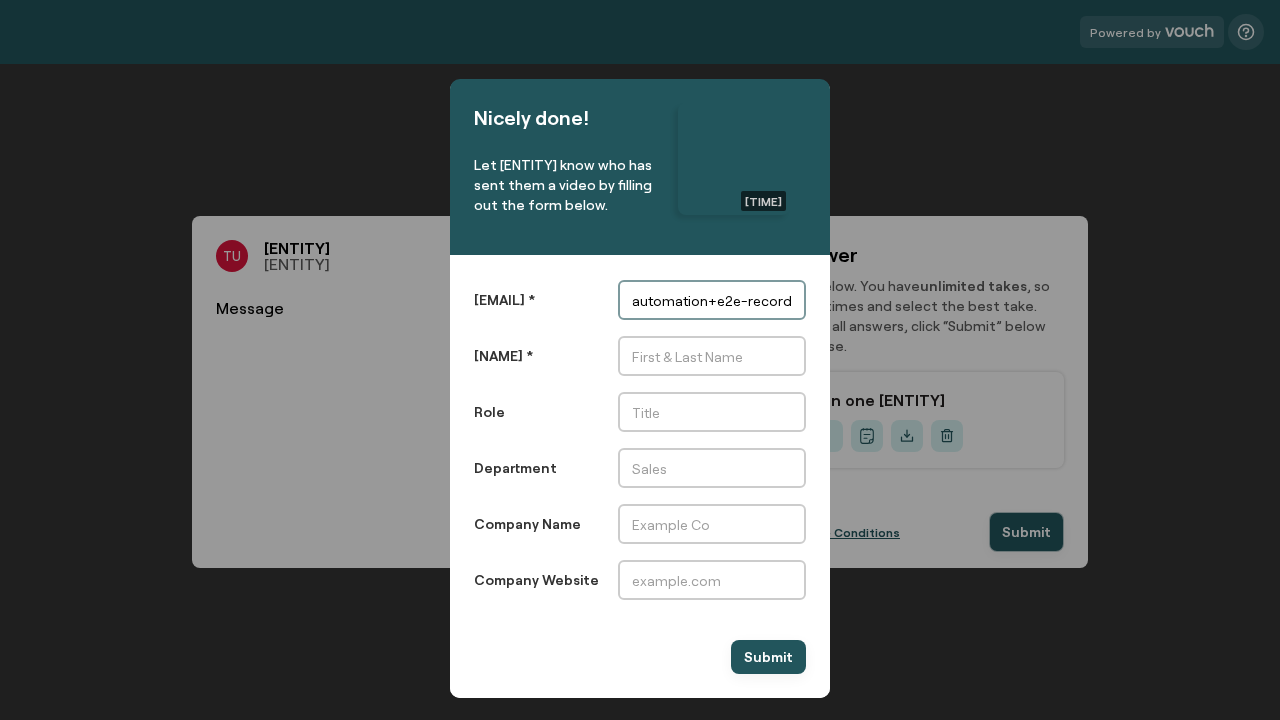 scroll, scrollTop: 0, scrollLeft: 299, axis: horizontal 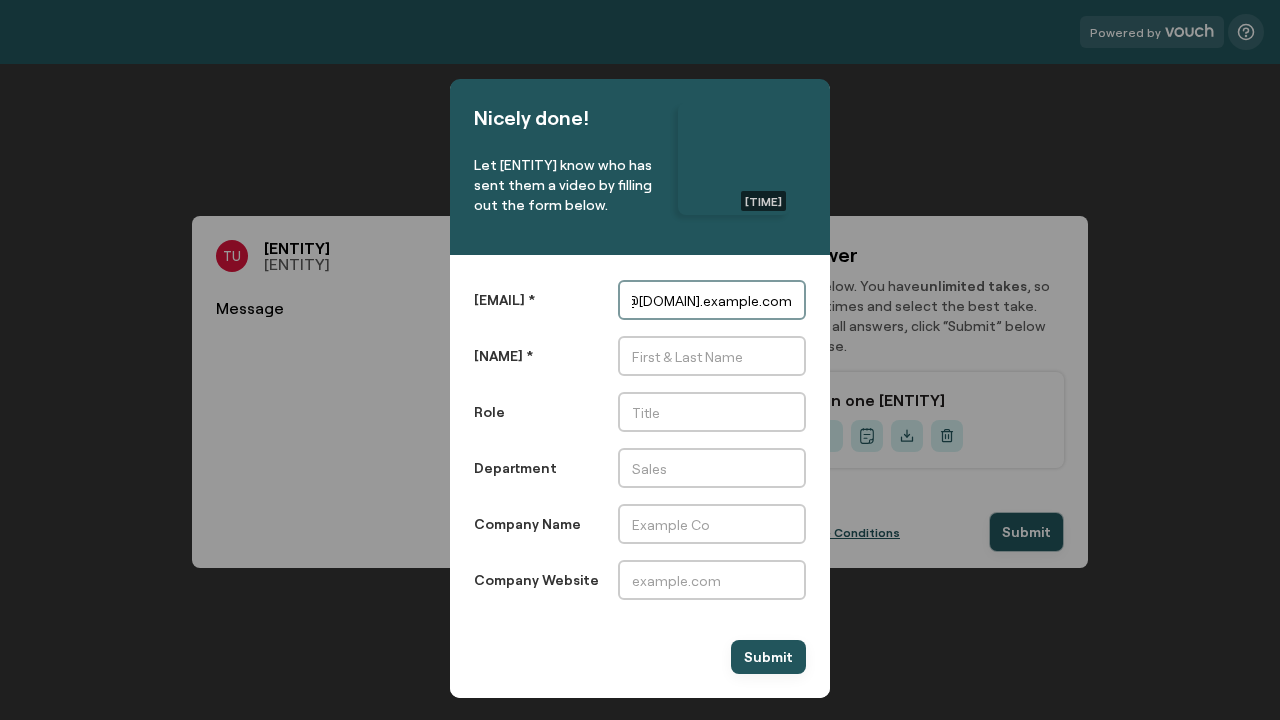 type on "automation+e2e-recorder-robot-[ENTITY]@[DOMAIN].example.com" 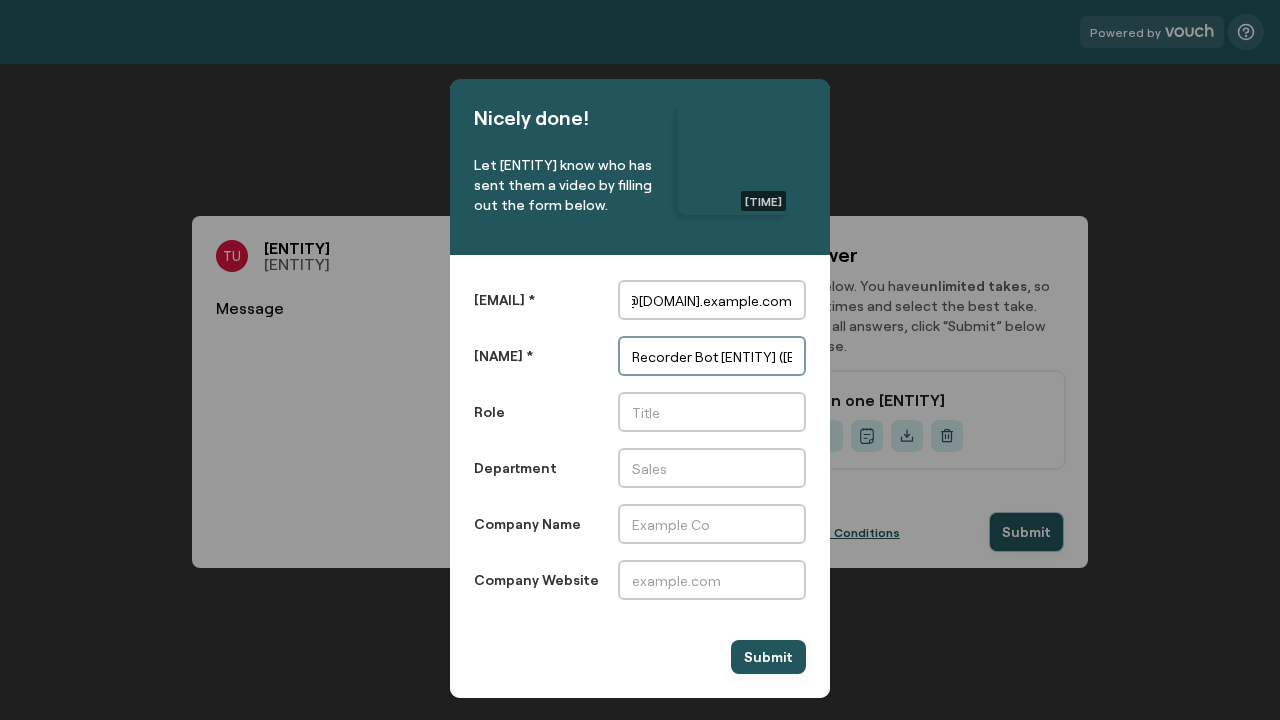 scroll, scrollTop: 0, scrollLeft: 0, axis: both 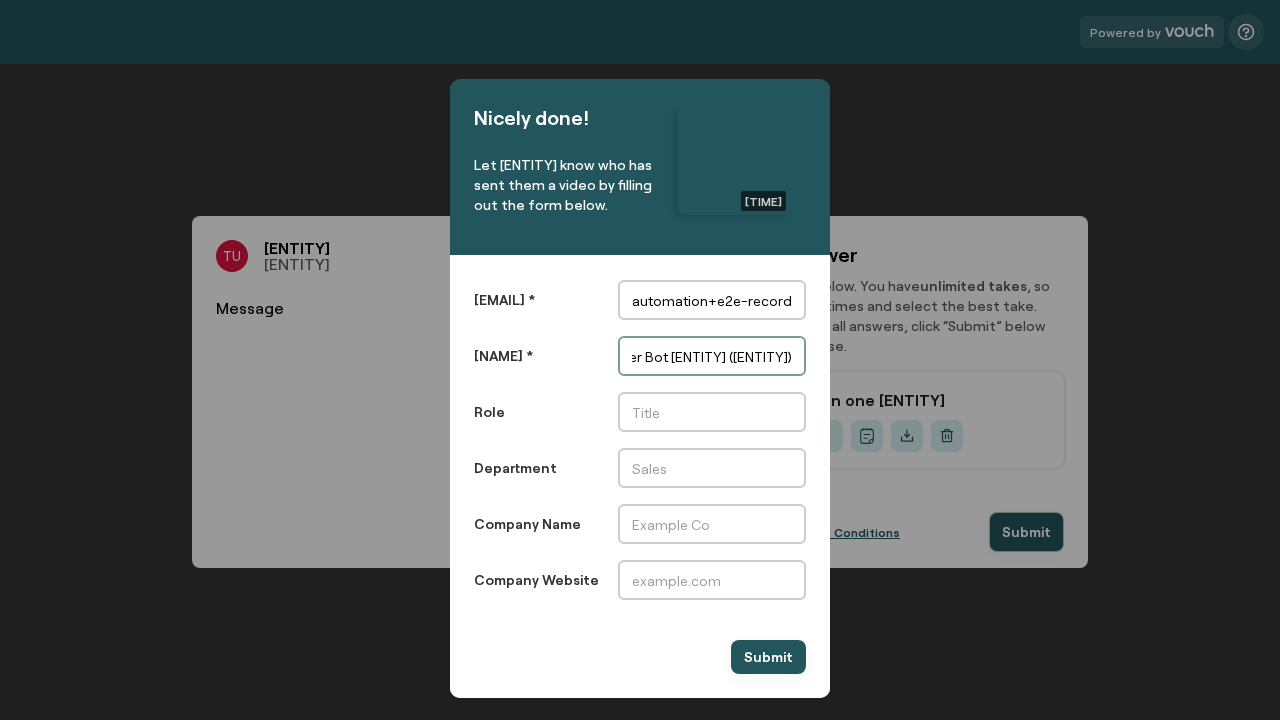 type on "Recorder Bot [ENTITY] ([ENTITY])" 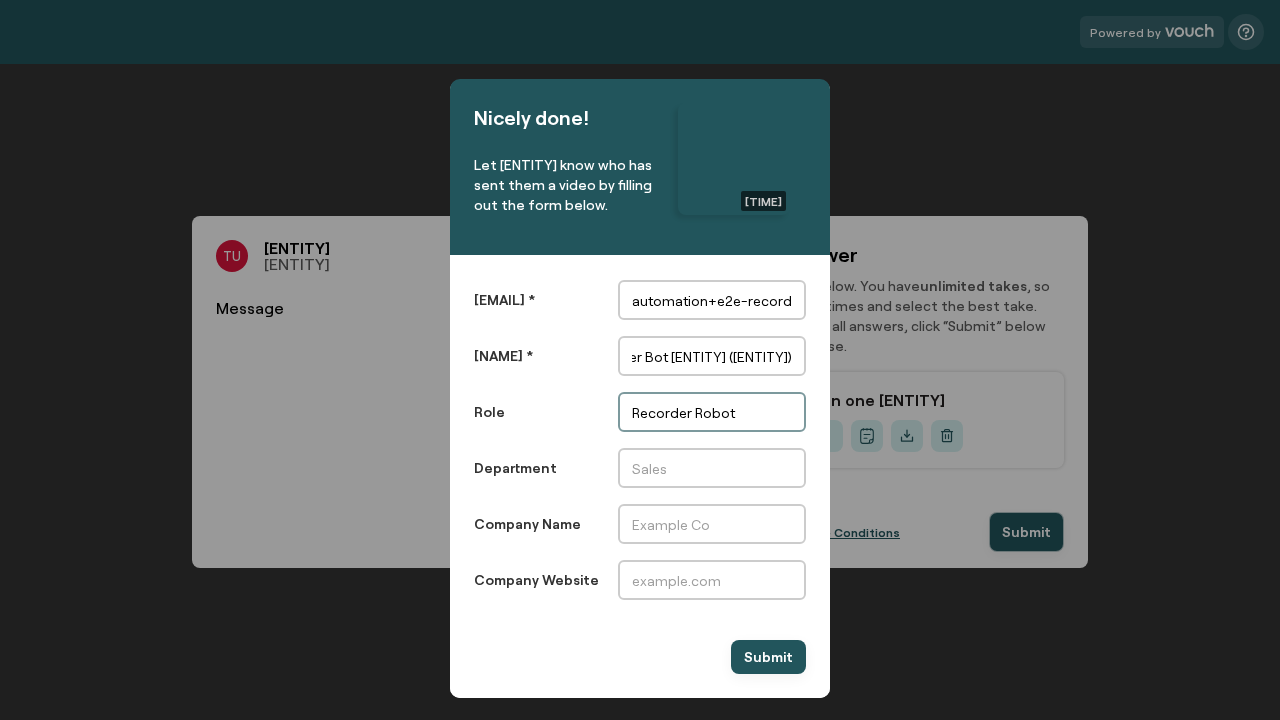 scroll, scrollTop: 0, scrollLeft: 0, axis: both 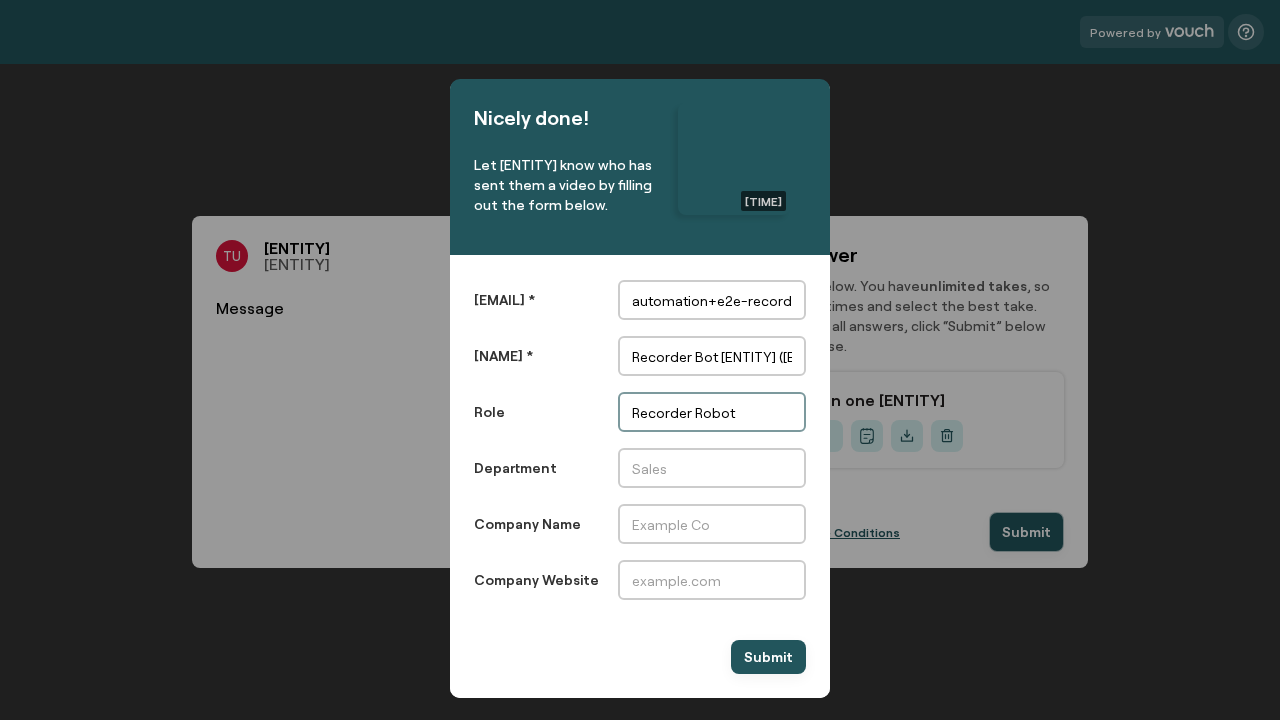 type on "Recorder Robot" 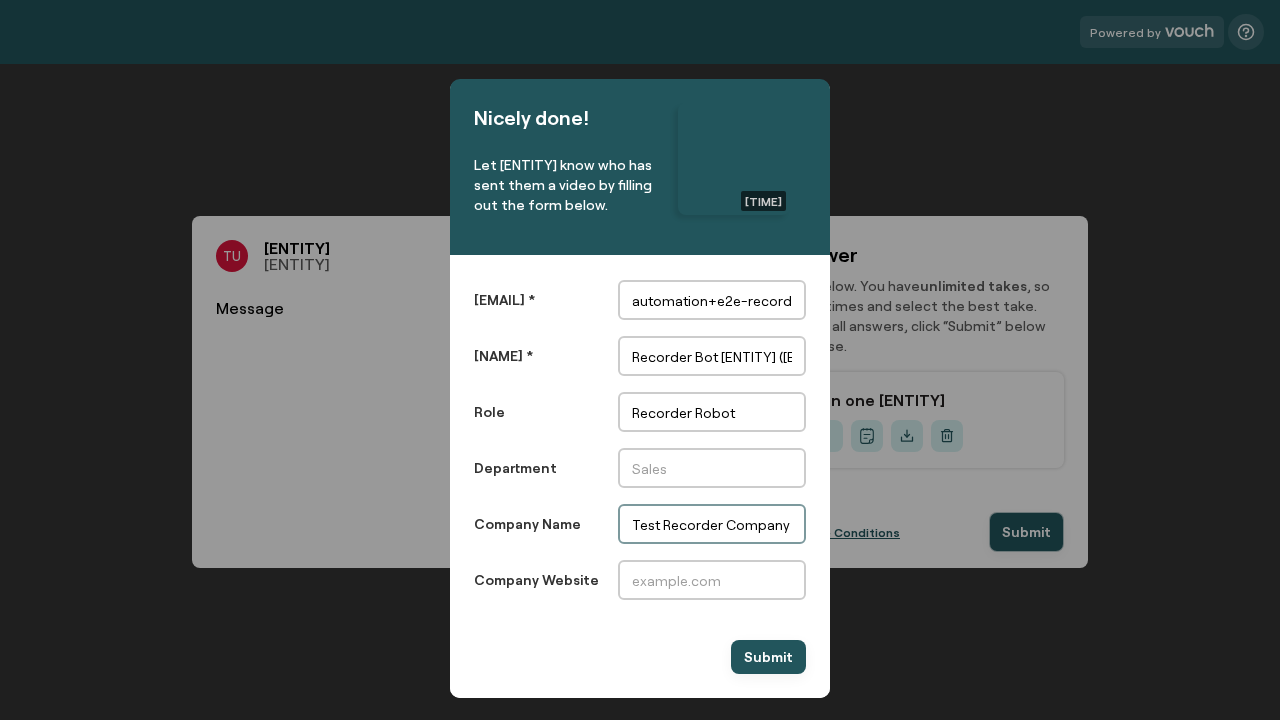 scroll, scrollTop: 0, scrollLeft: 80, axis: horizontal 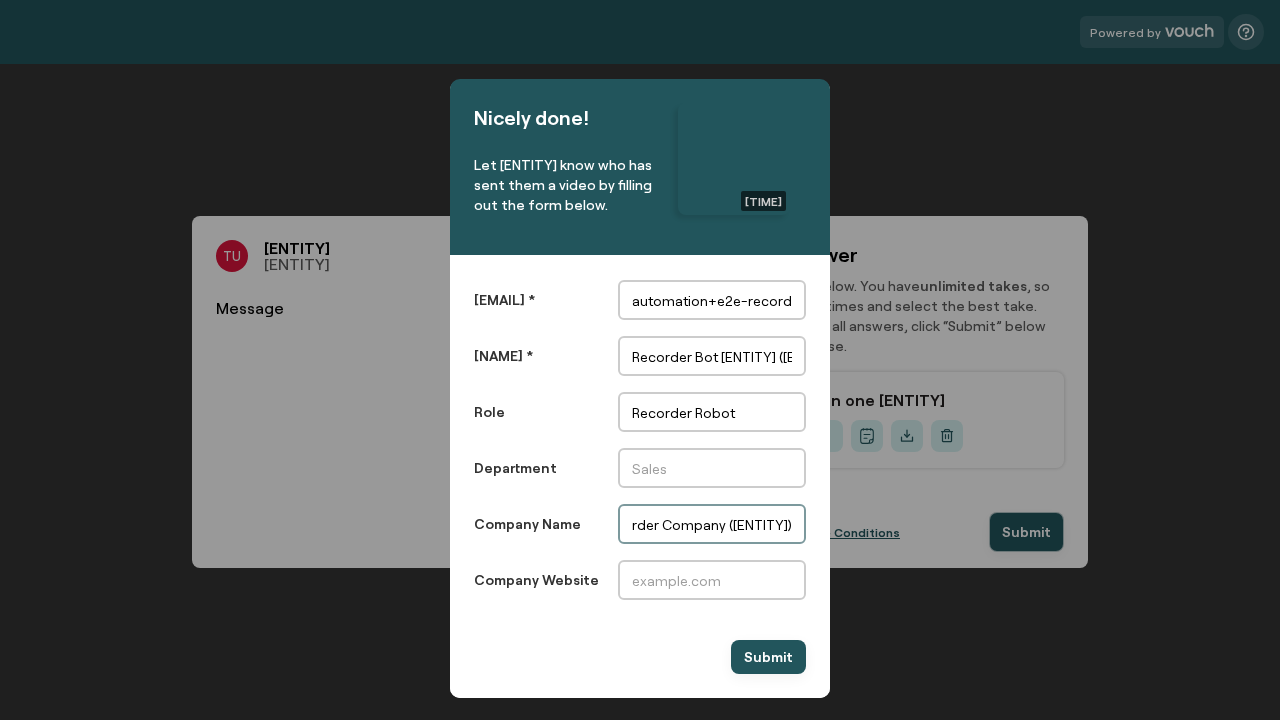 type on "Test Recorder Company ([ENTITY])" 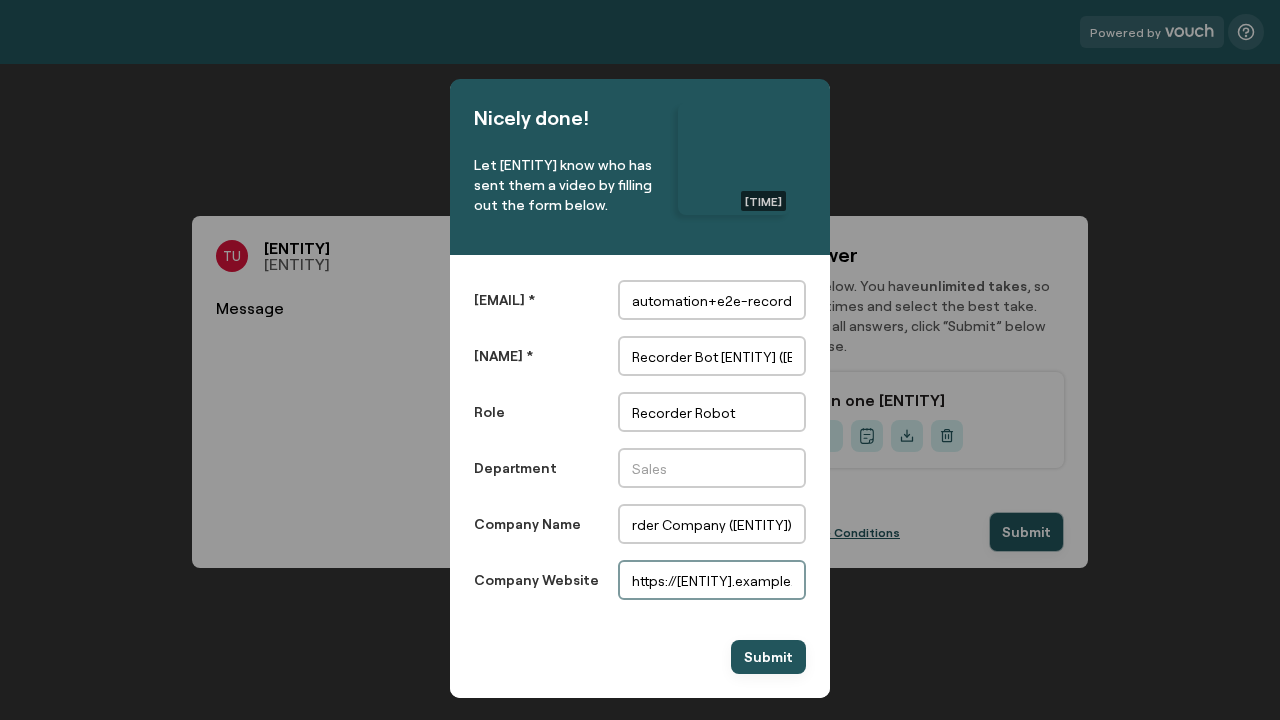 scroll, scrollTop: 0, scrollLeft: 0, axis: both 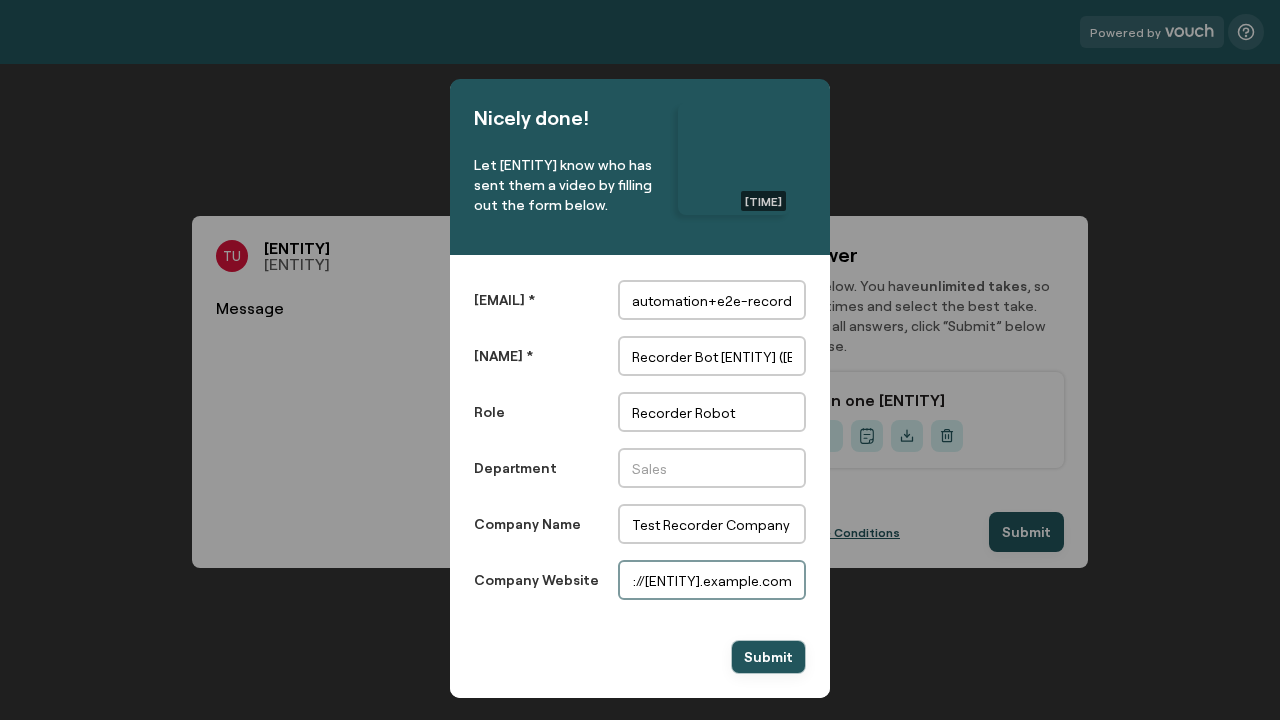 type on "https://[ENTITY].example.com" 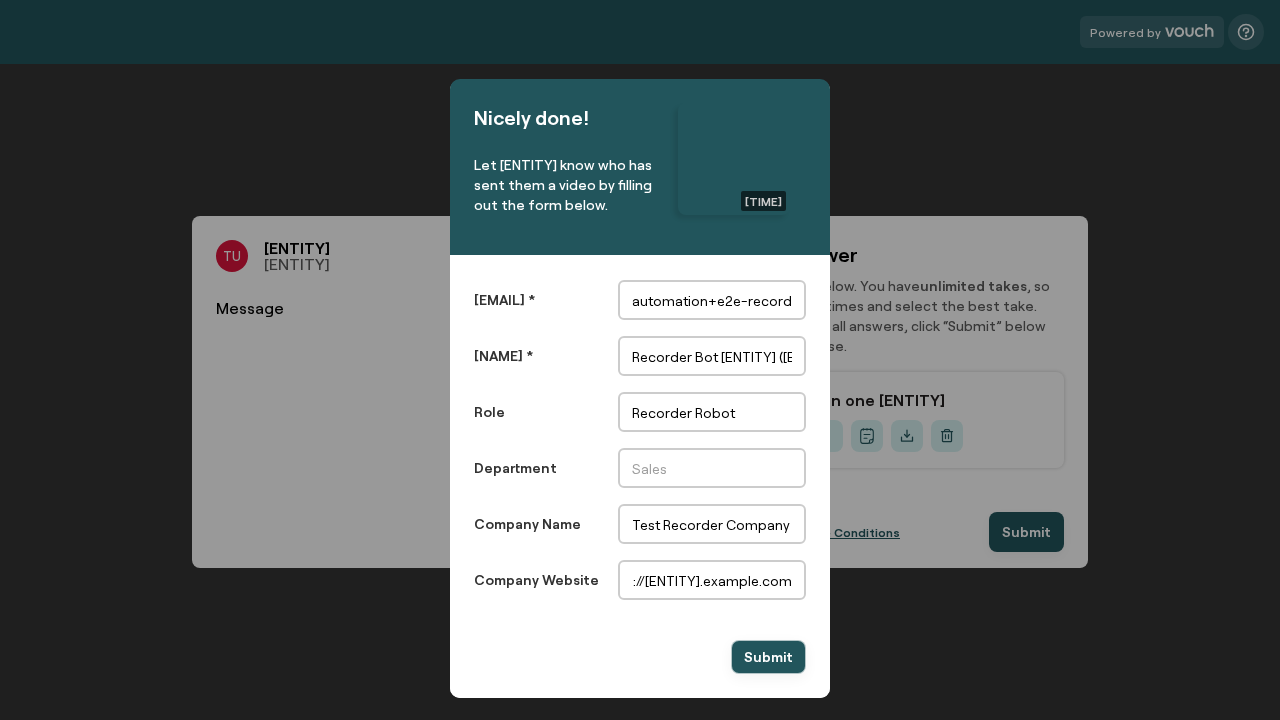 click on "Submit" at bounding box center (768, 657) 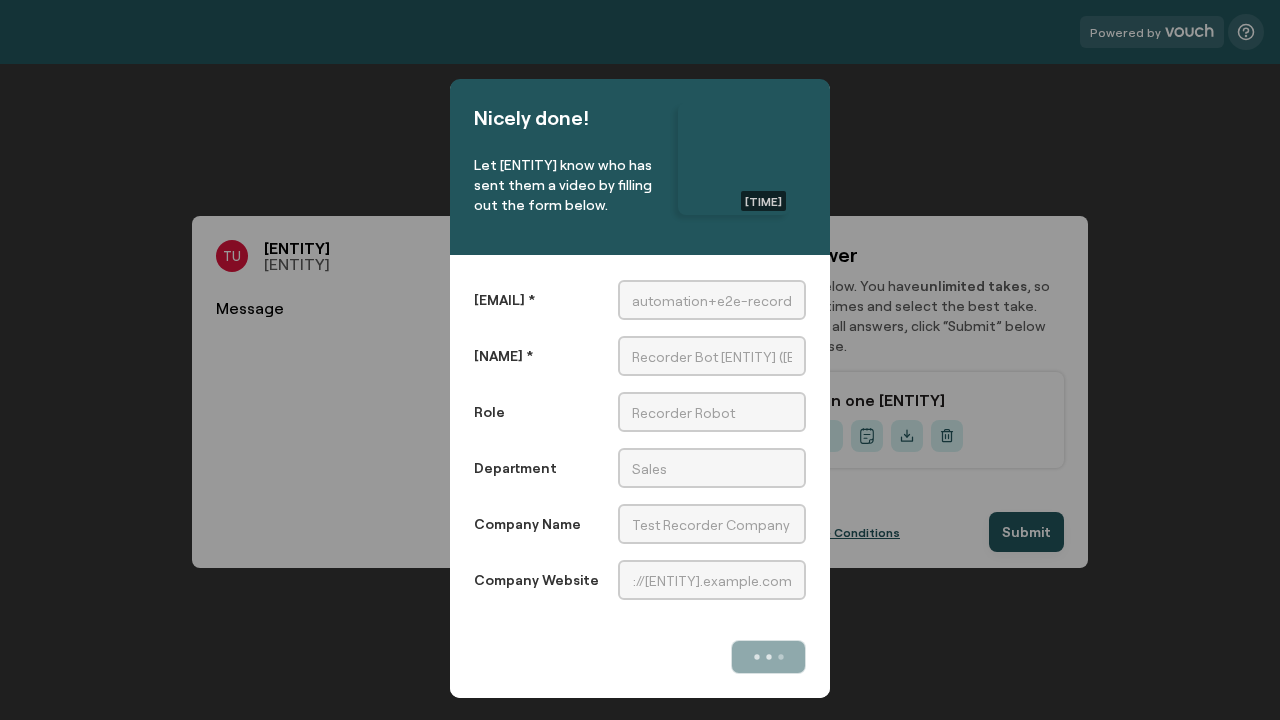 scroll, scrollTop: 0, scrollLeft: 0, axis: both 